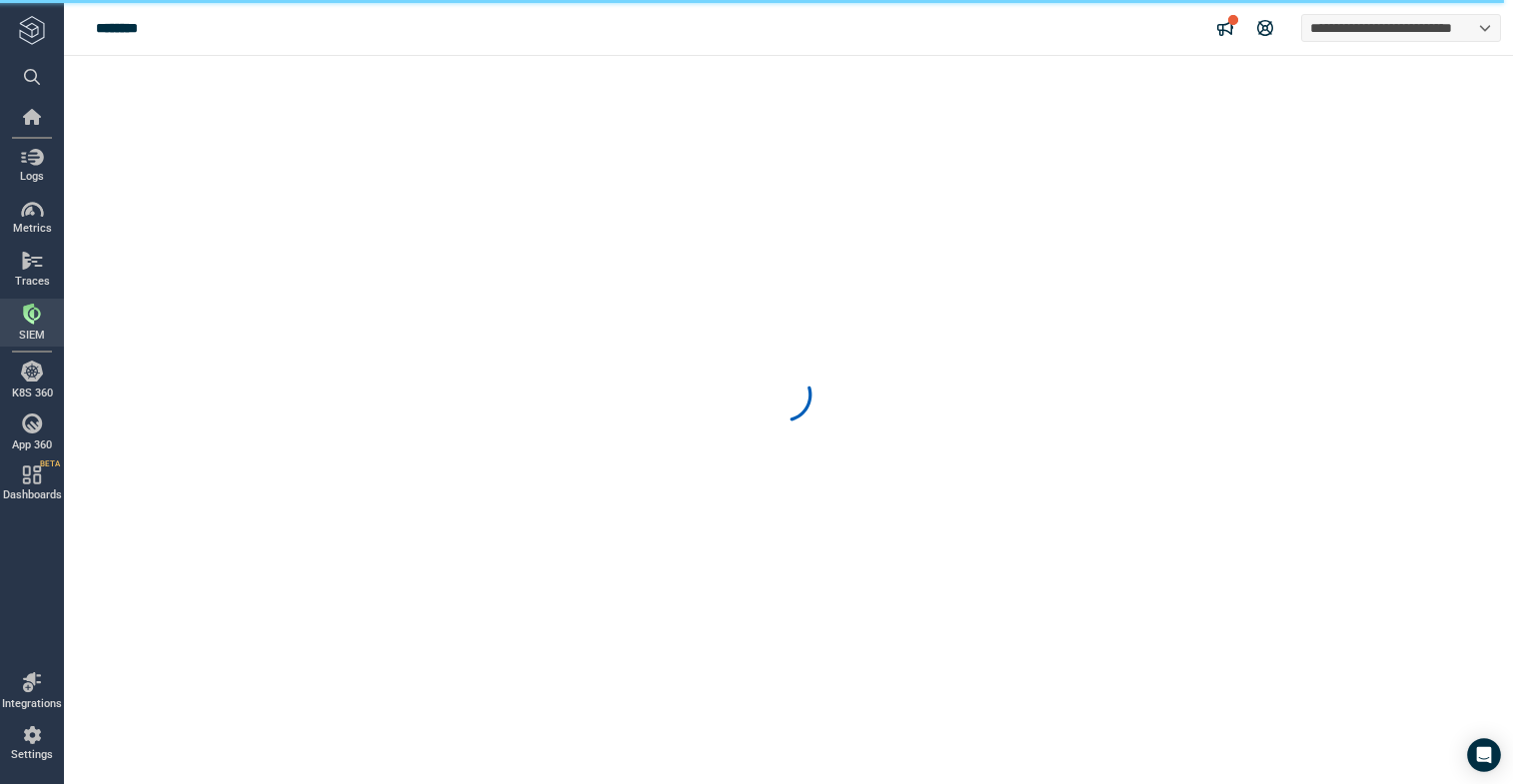 scroll, scrollTop: 0, scrollLeft: 0, axis: both 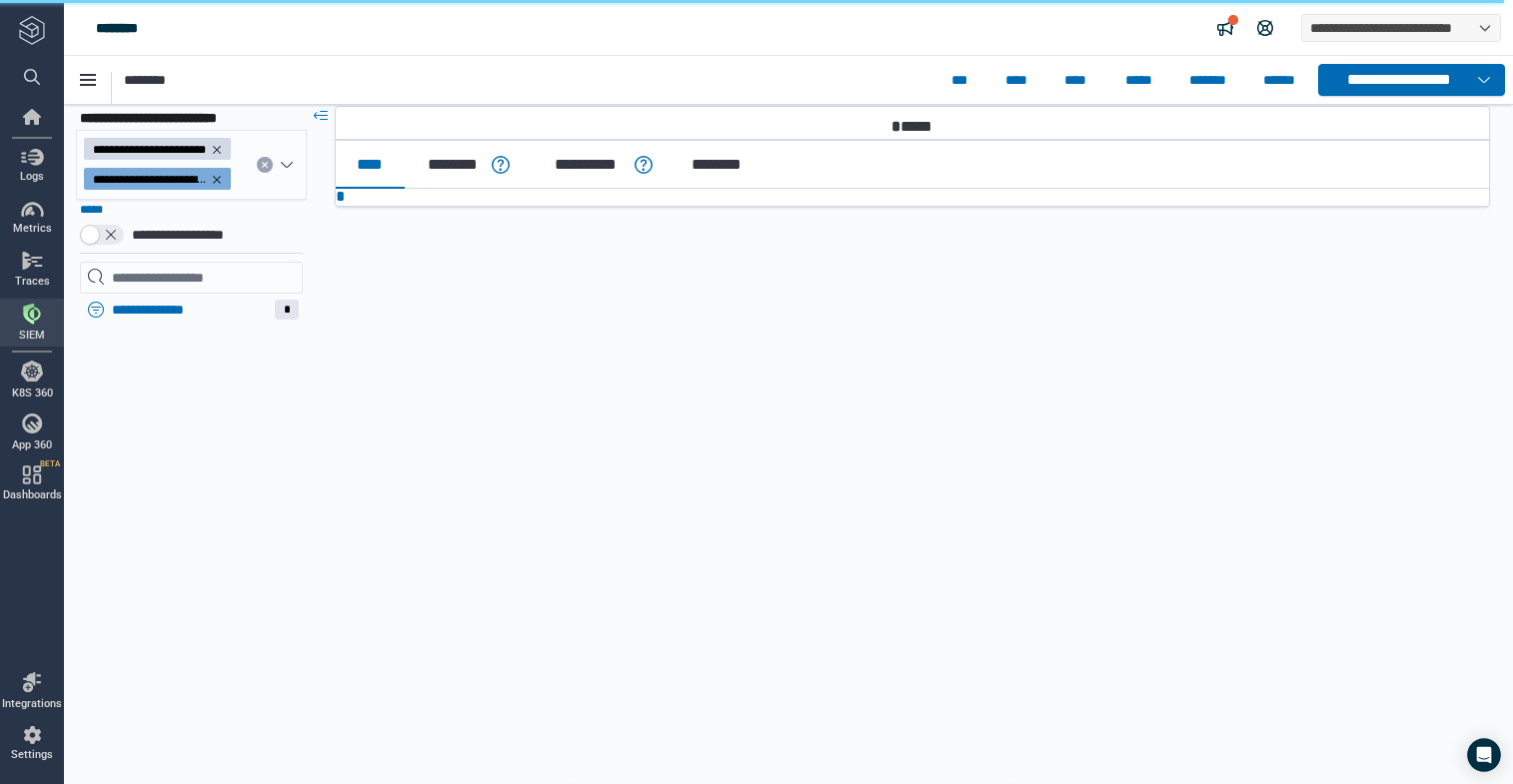 type on "*" 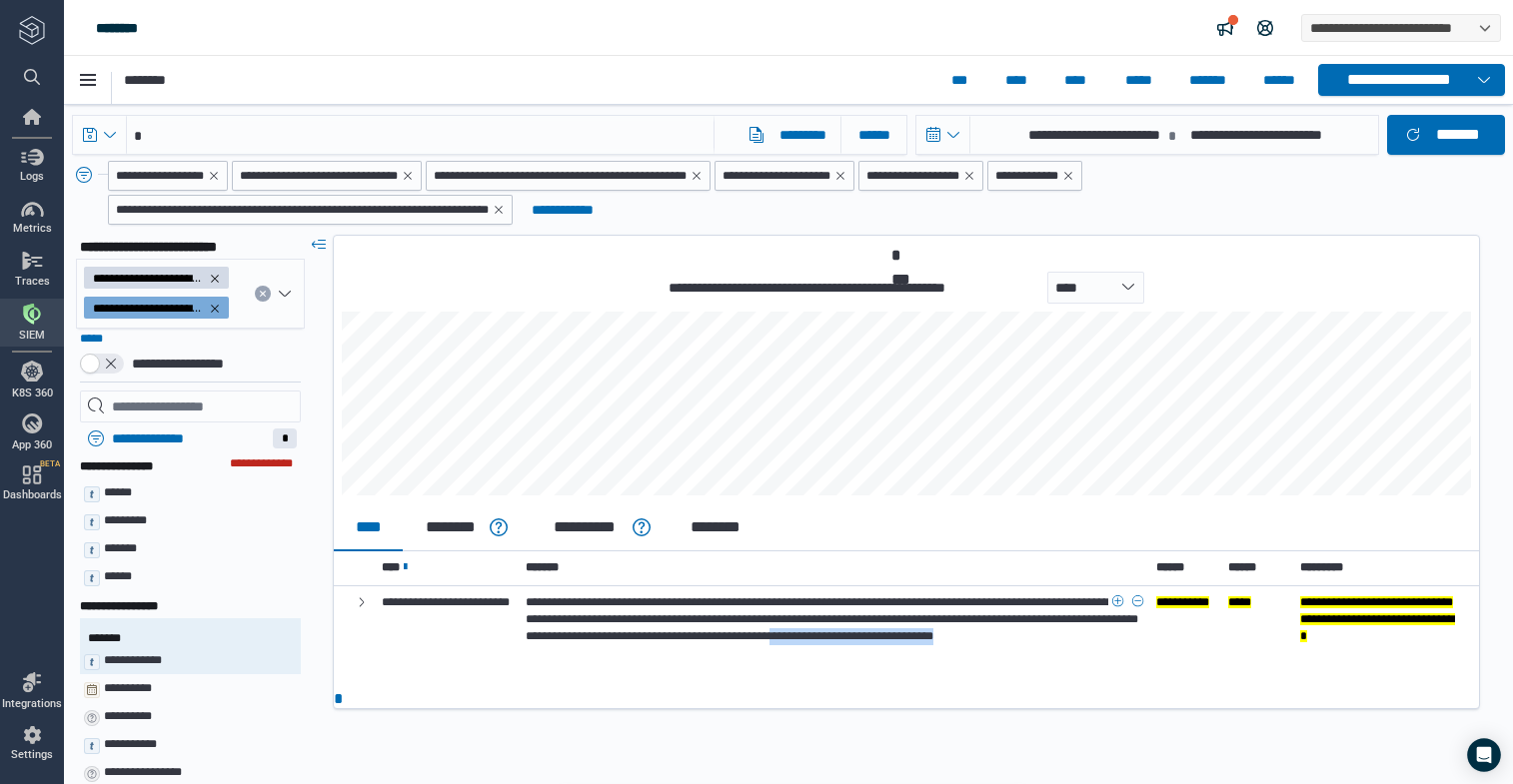 drag, startPoint x: 696, startPoint y: 670, endPoint x: 929, endPoint y: 680, distance: 233.21449 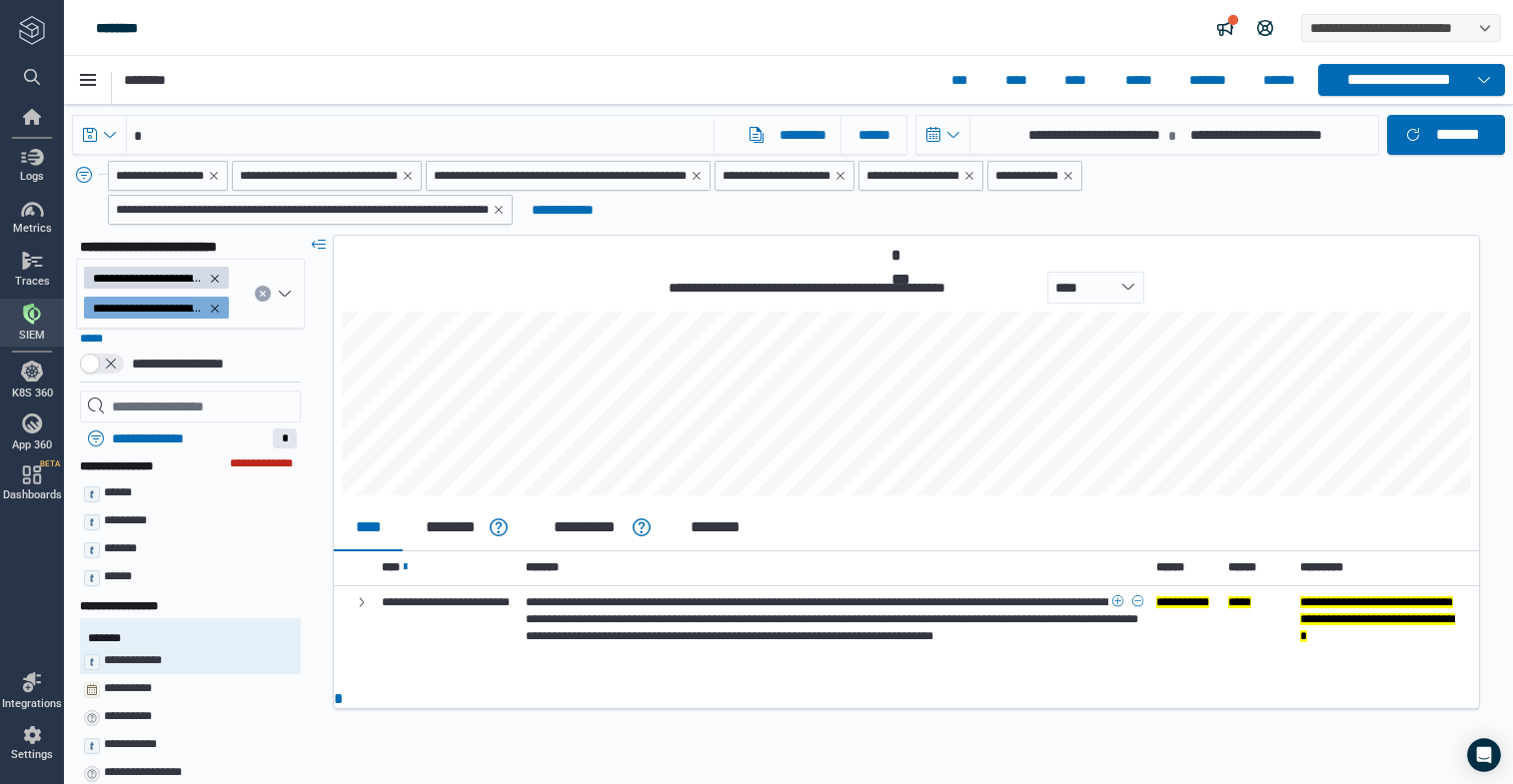 click on "**********" at bounding box center (831, 619) 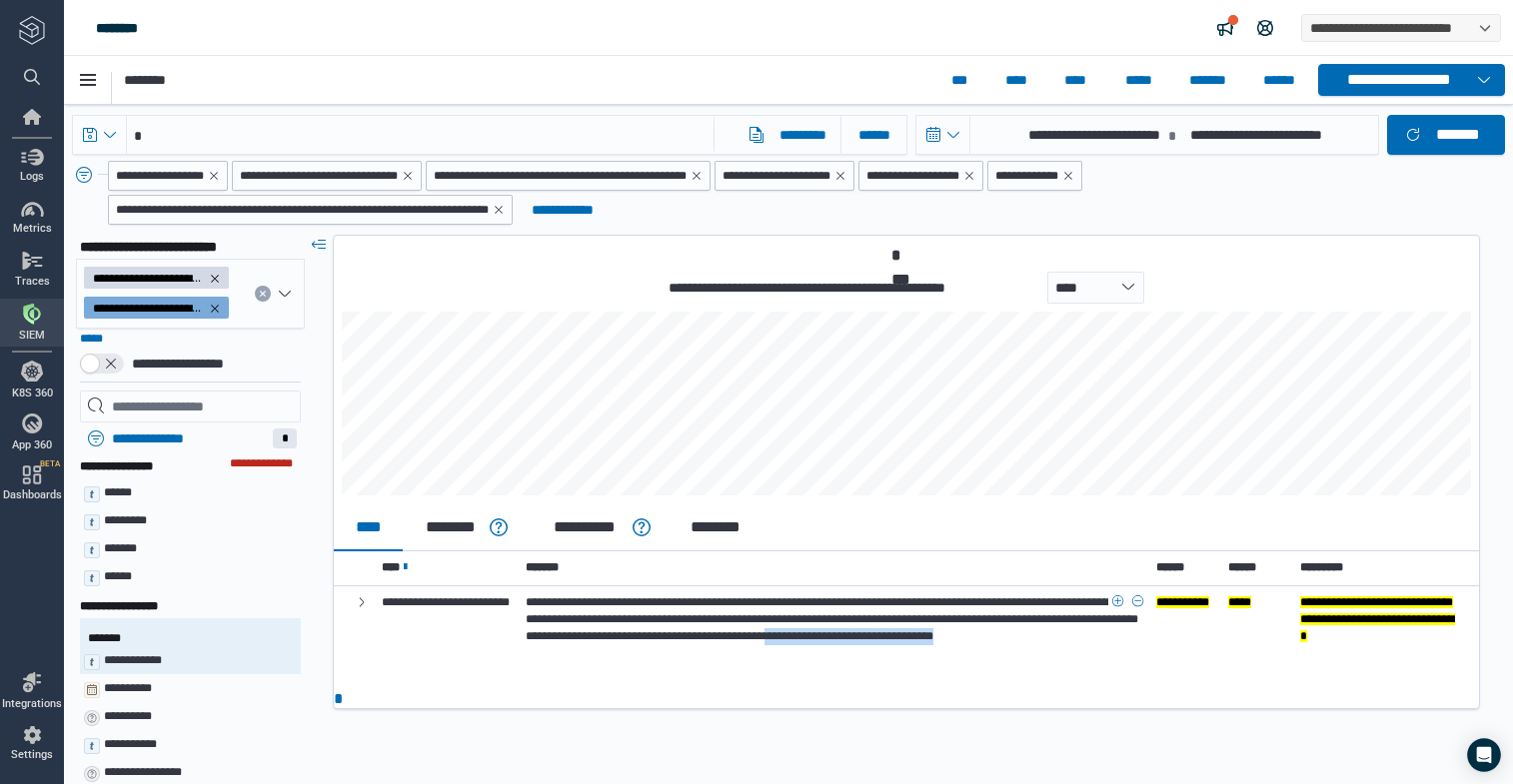 drag, startPoint x: 690, startPoint y: 669, endPoint x: 937, endPoint y: 682, distance: 247.34187 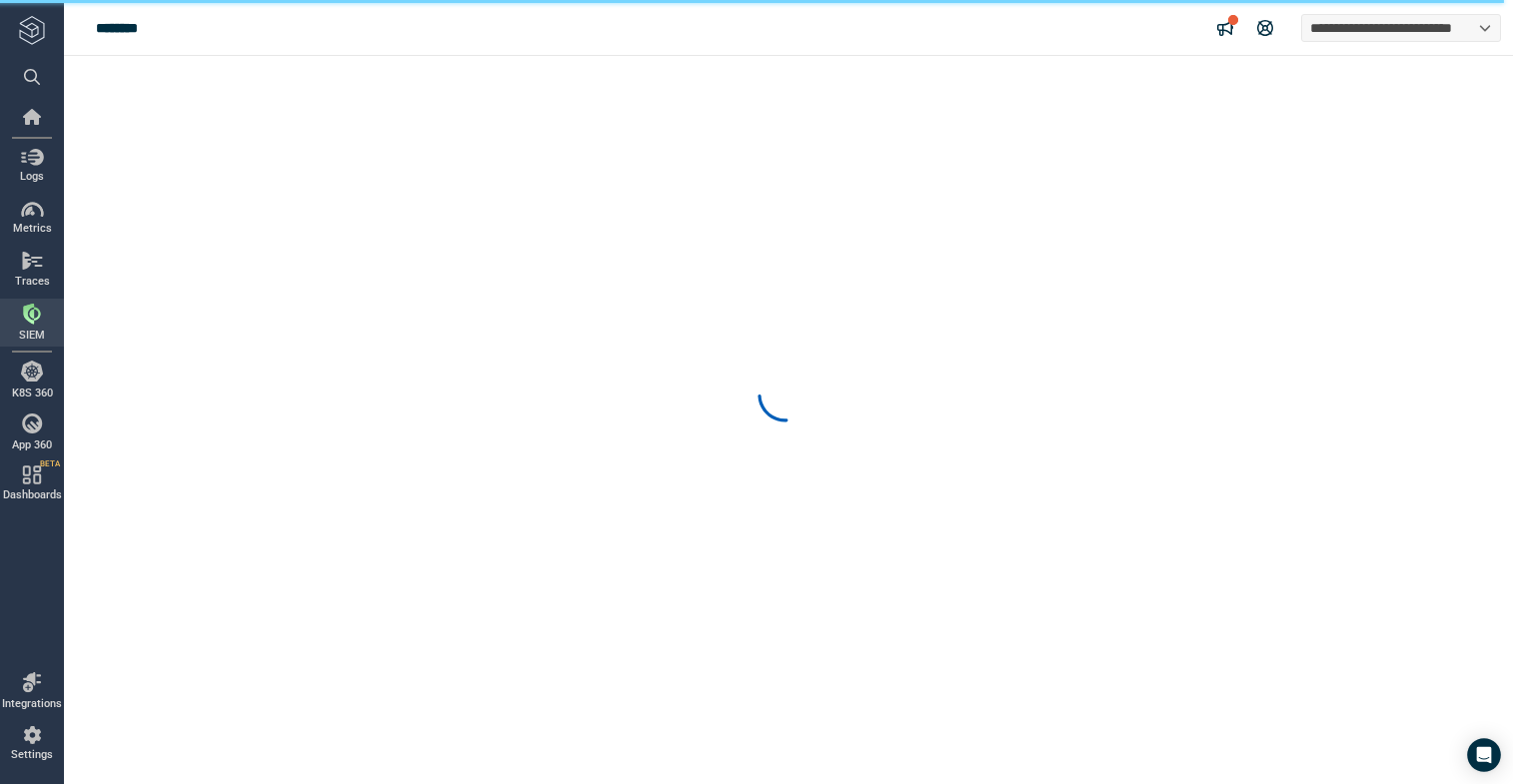 scroll, scrollTop: 0, scrollLeft: 0, axis: both 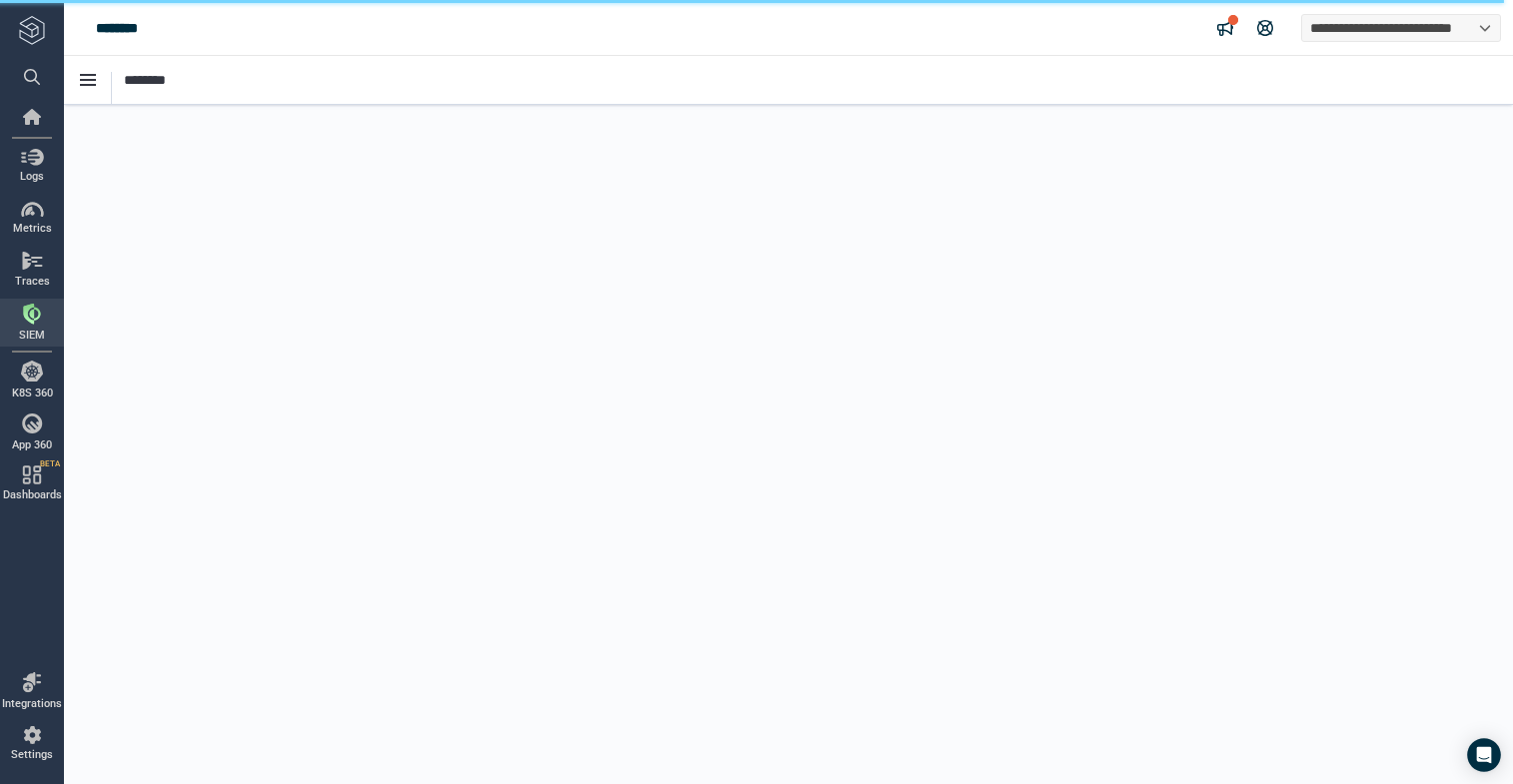 type on "*" 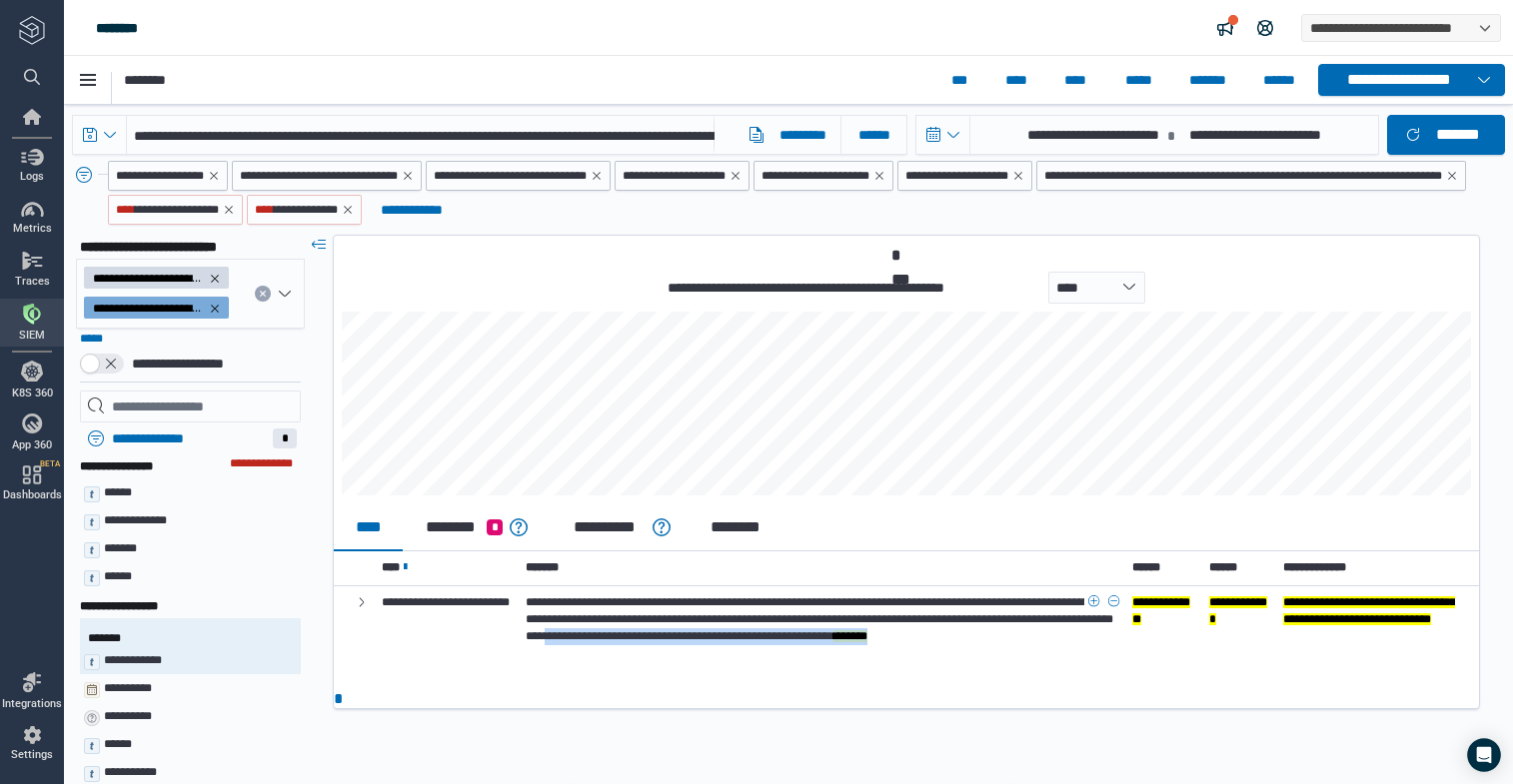 drag, startPoint x: 894, startPoint y: 658, endPoint x: 899, endPoint y: 673, distance: 15.811388 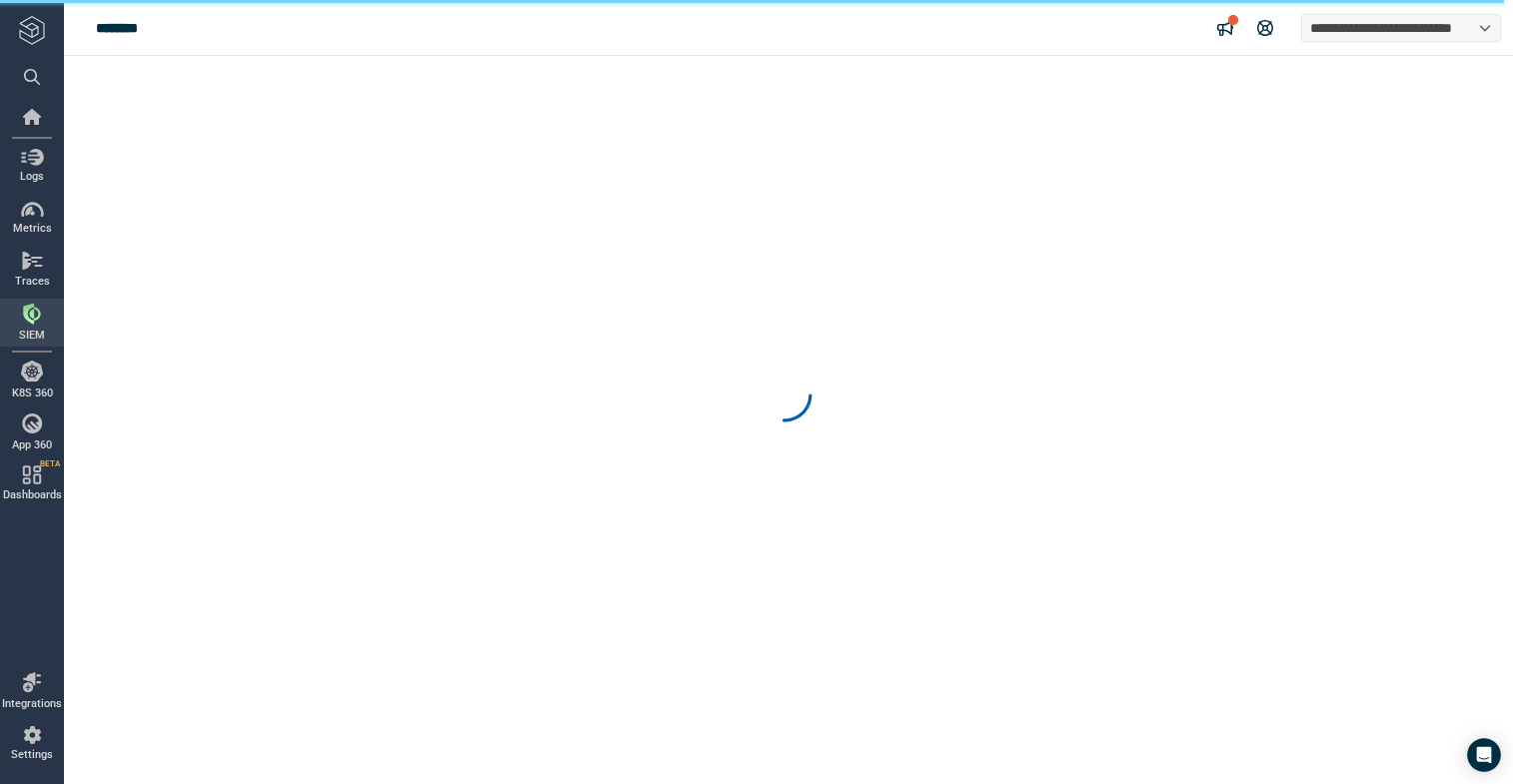 scroll, scrollTop: 0, scrollLeft: 0, axis: both 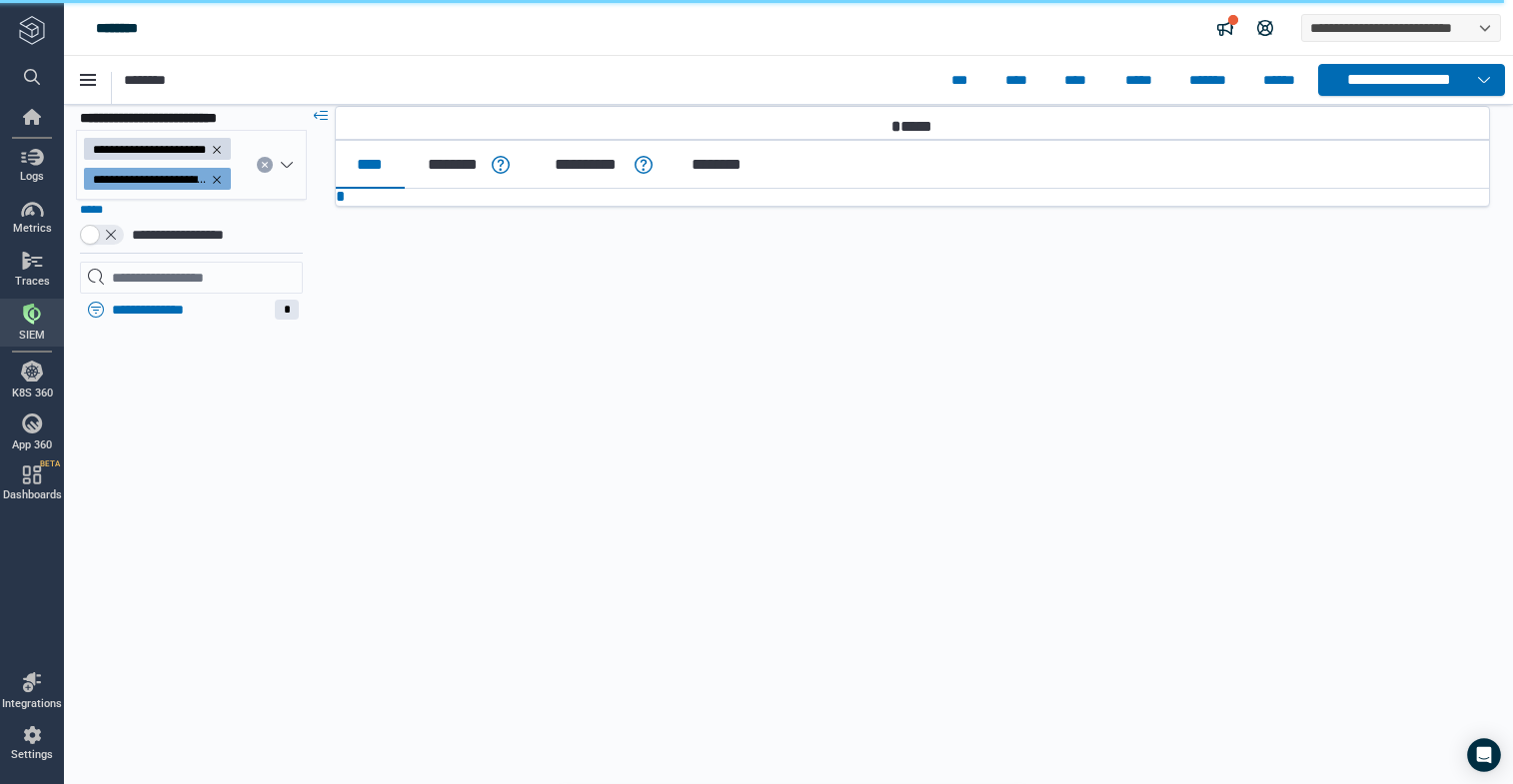 type on "*" 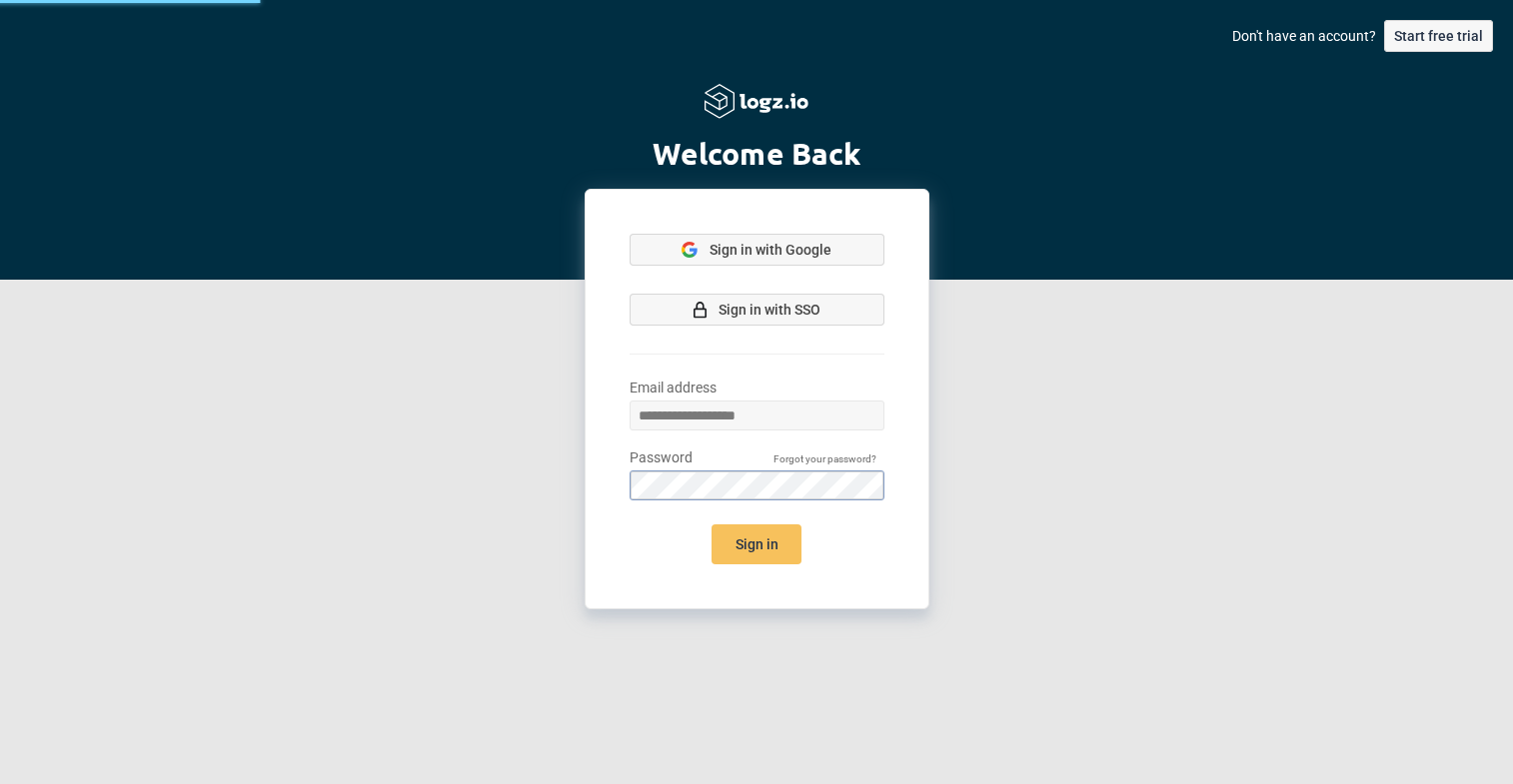 scroll, scrollTop: 0, scrollLeft: 0, axis: both 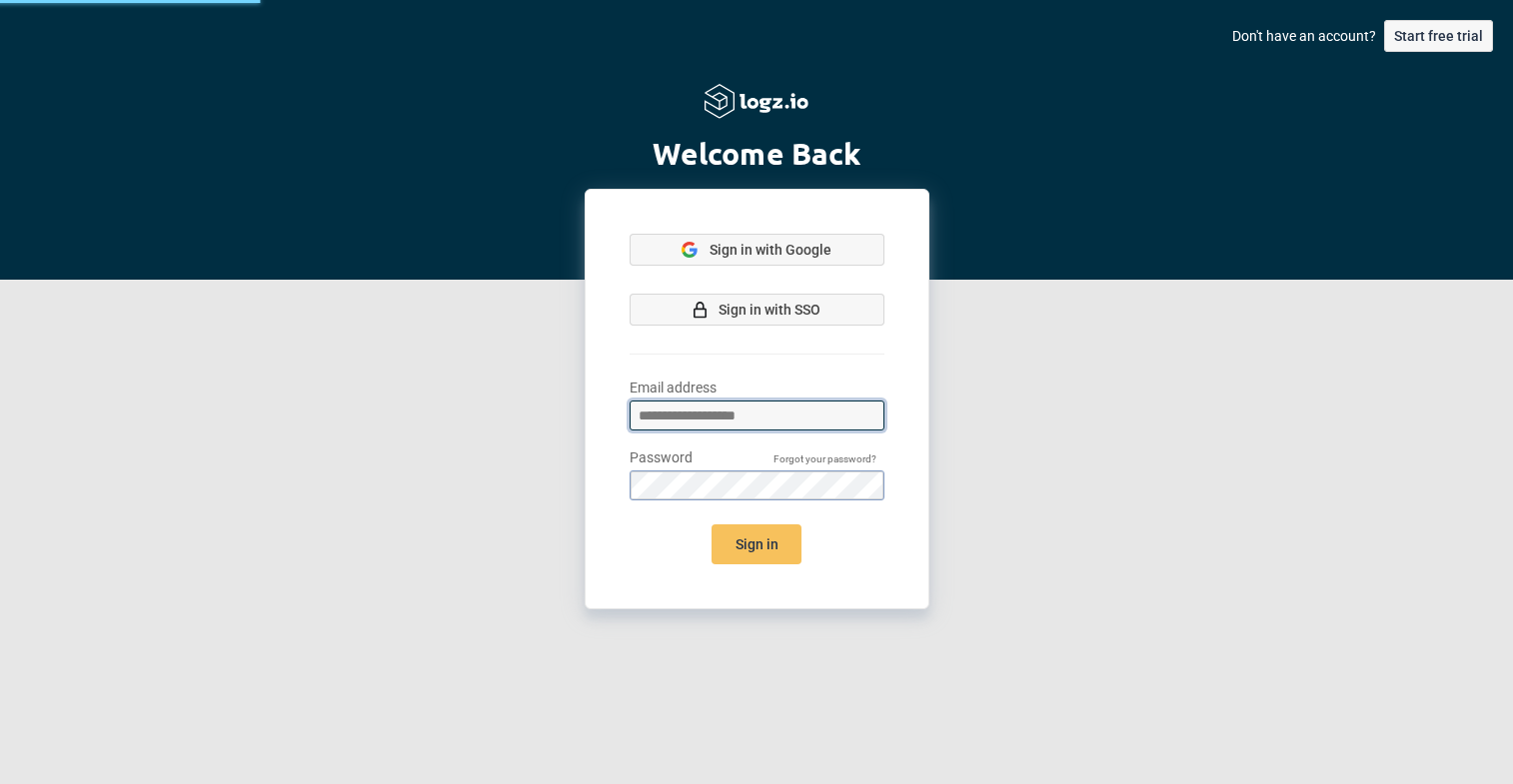 type on "**********" 